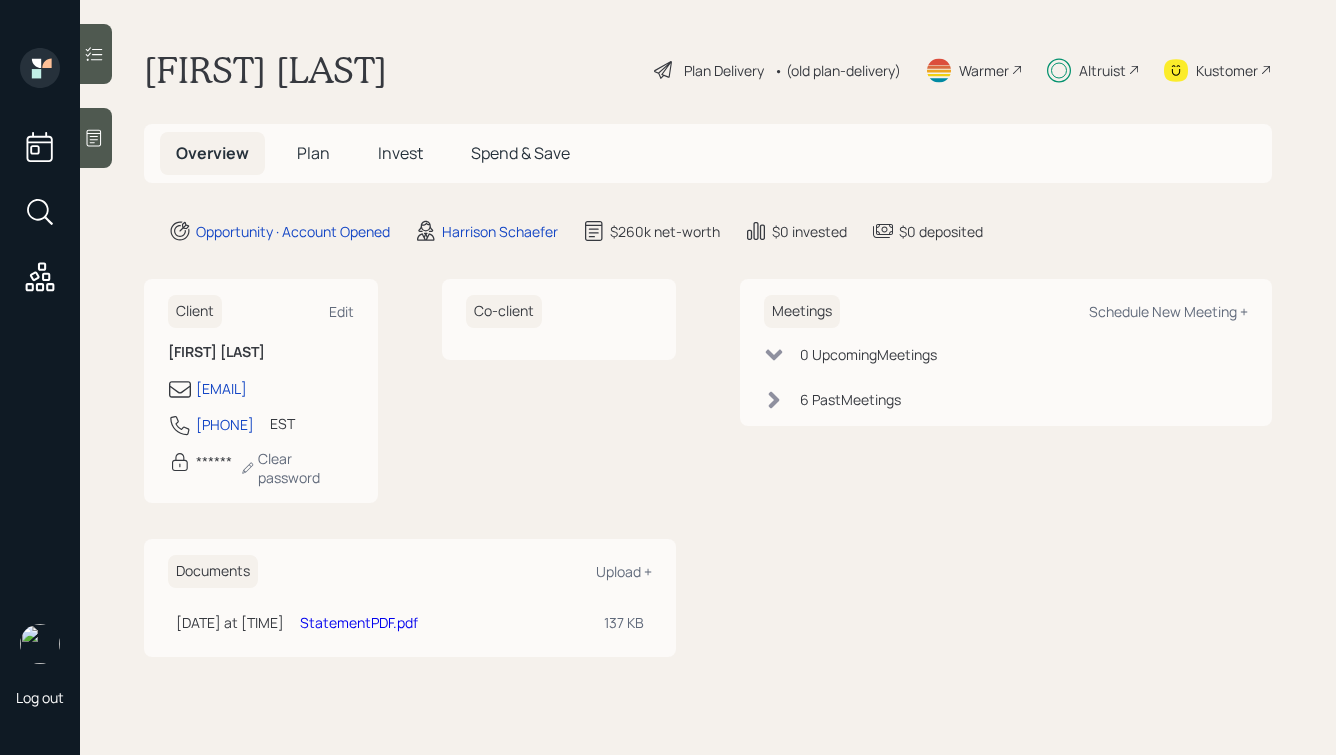 scroll, scrollTop: 0, scrollLeft: 0, axis: both 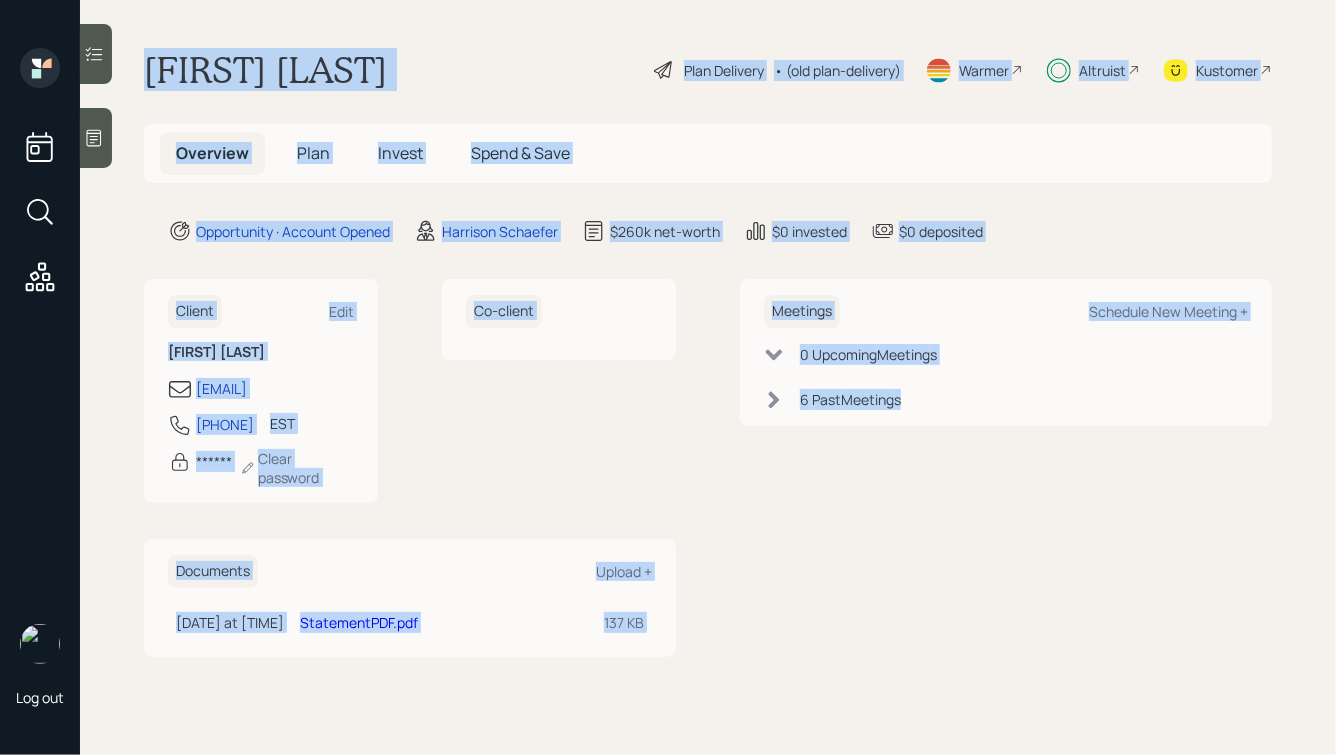 drag, startPoint x: 144, startPoint y: 61, endPoint x: 789, endPoint y: 530, distance: 797.4873 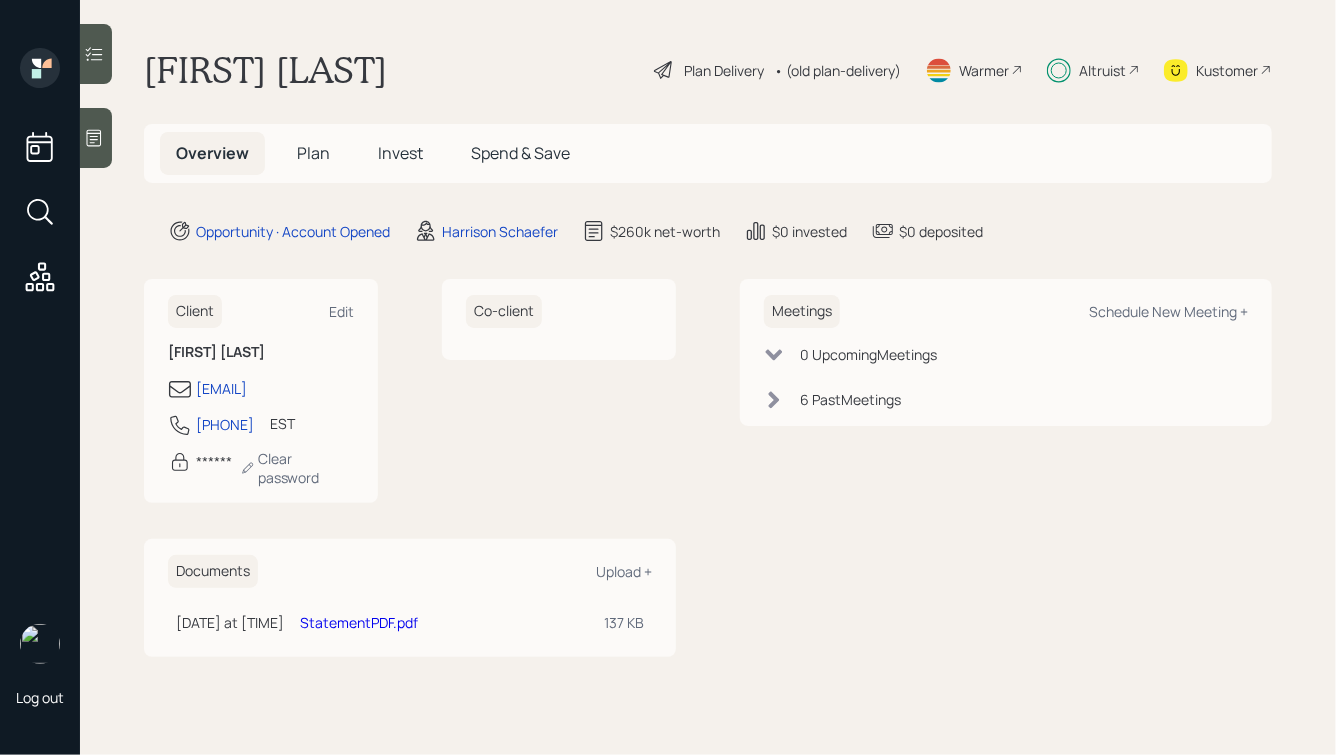 click on "Plan" at bounding box center (313, 153) 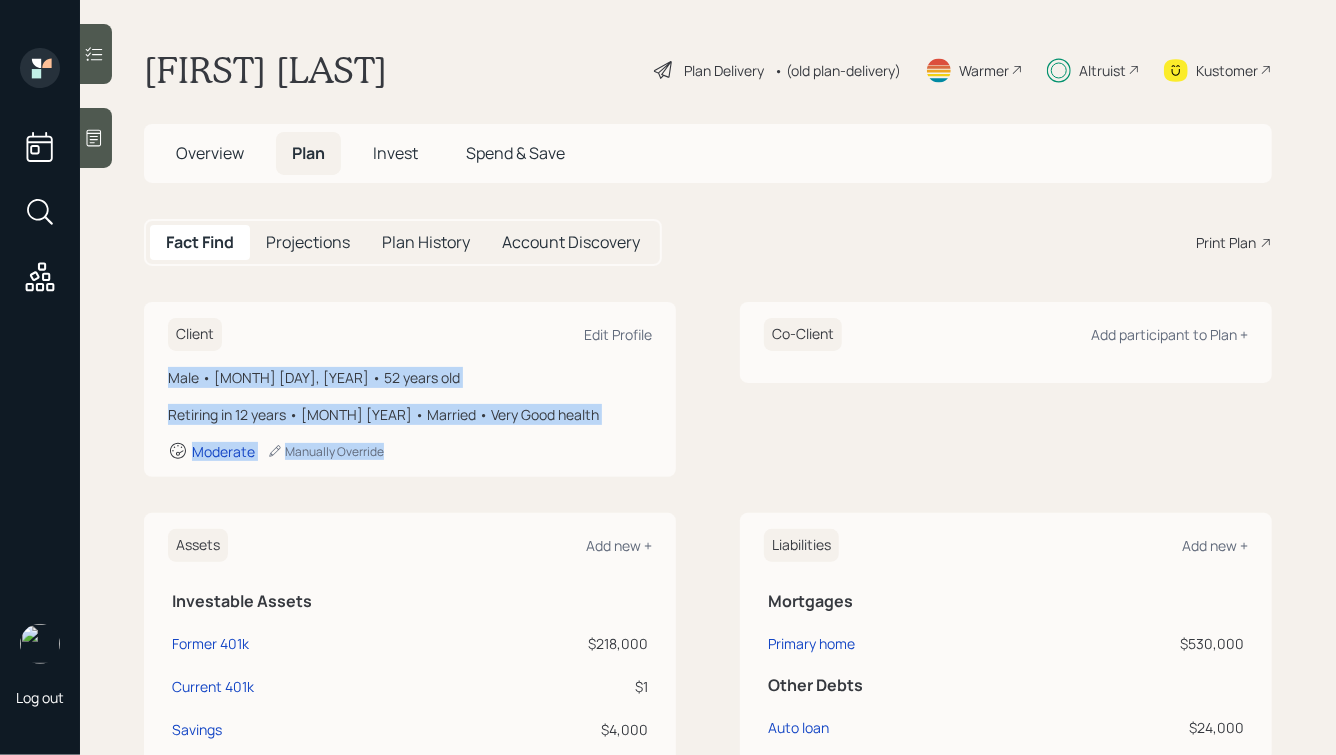 drag, startPoint x: 531, startPoint y: 470, endPoint x: 308, endPoint y: 349, distance: 253.71243 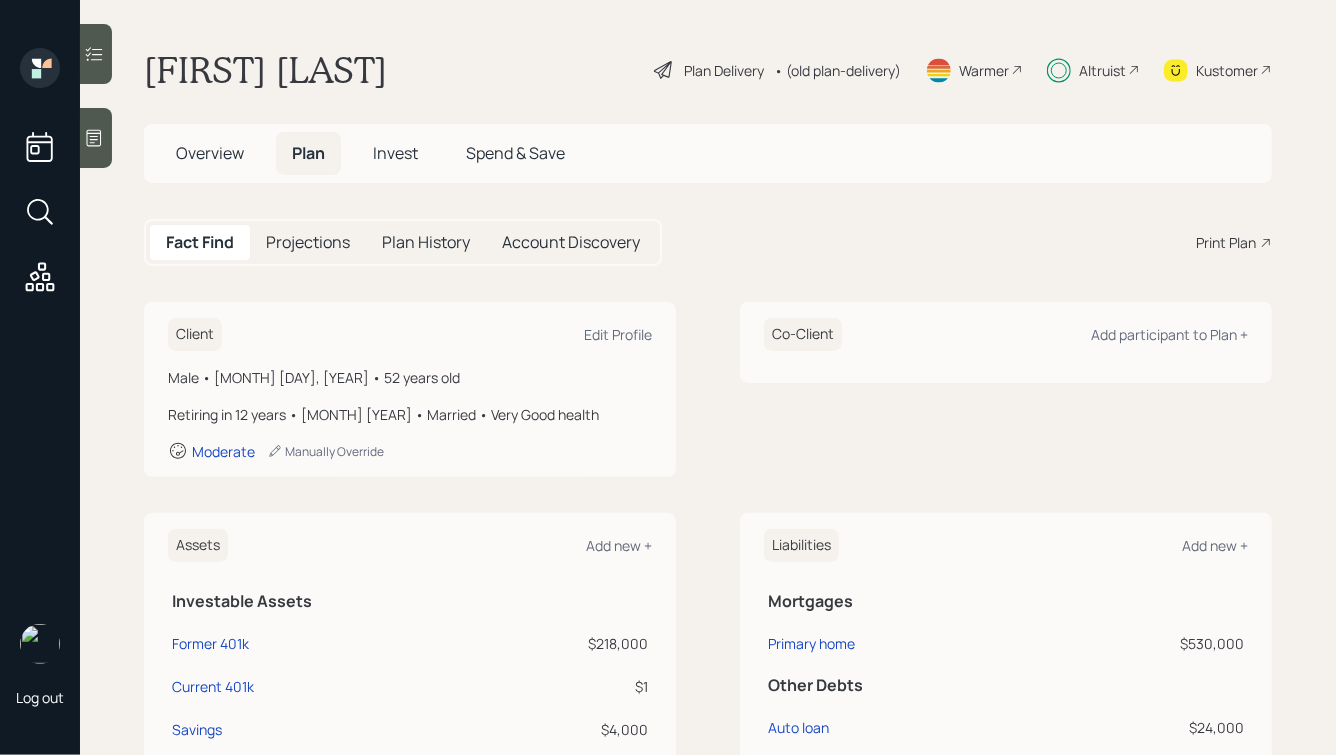 click on "Client Edit Profile" at bounding box center [410, 334] 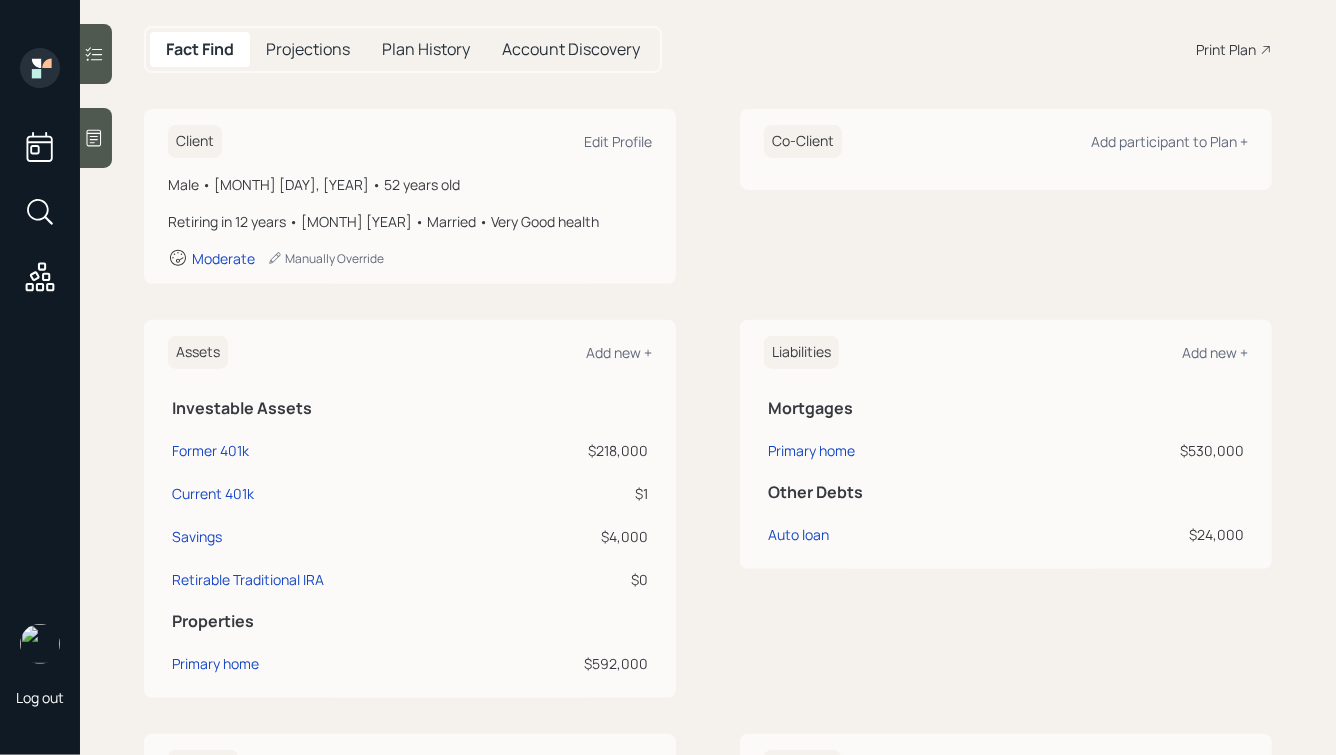 scroll, scrollTop: 196, scrollLeft: 0, axis: vertical 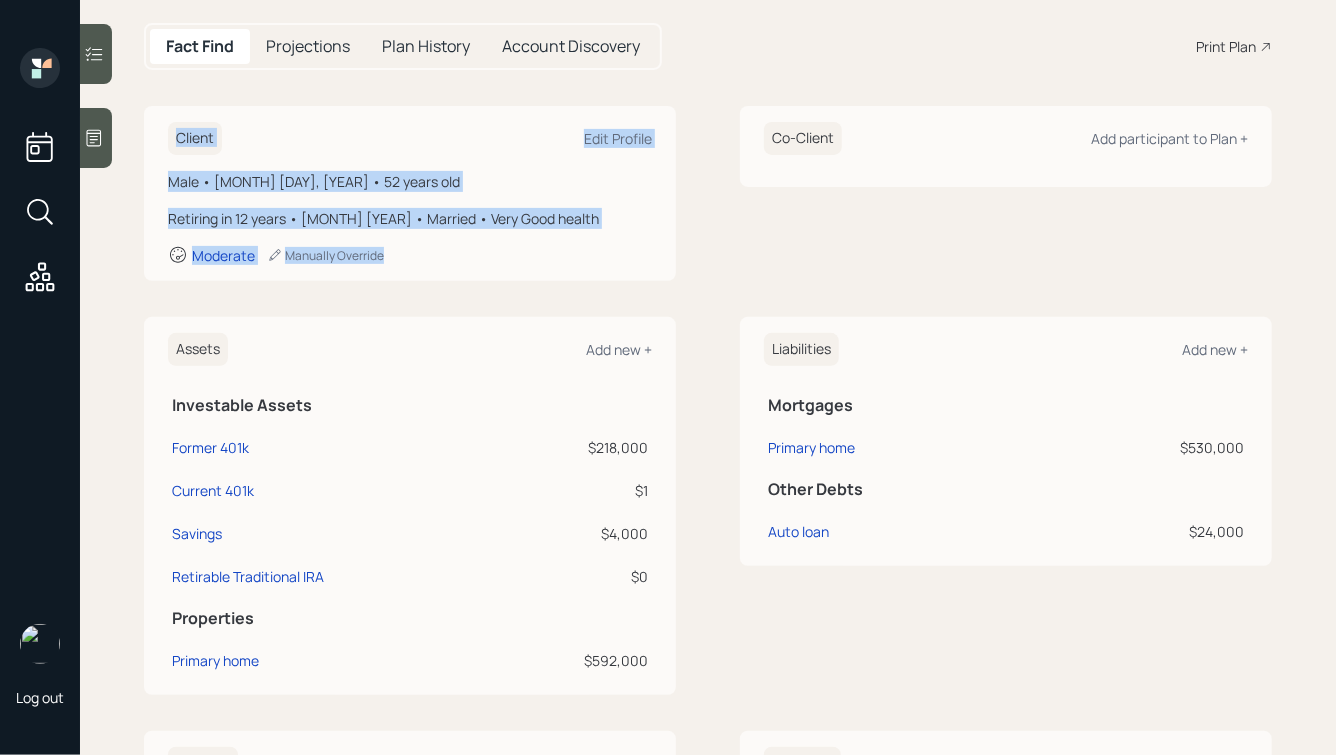 drag, startPoint x: 451, startPoint y: 280, endPoint x: 150, endPoint y: 89, distance: 356.48563 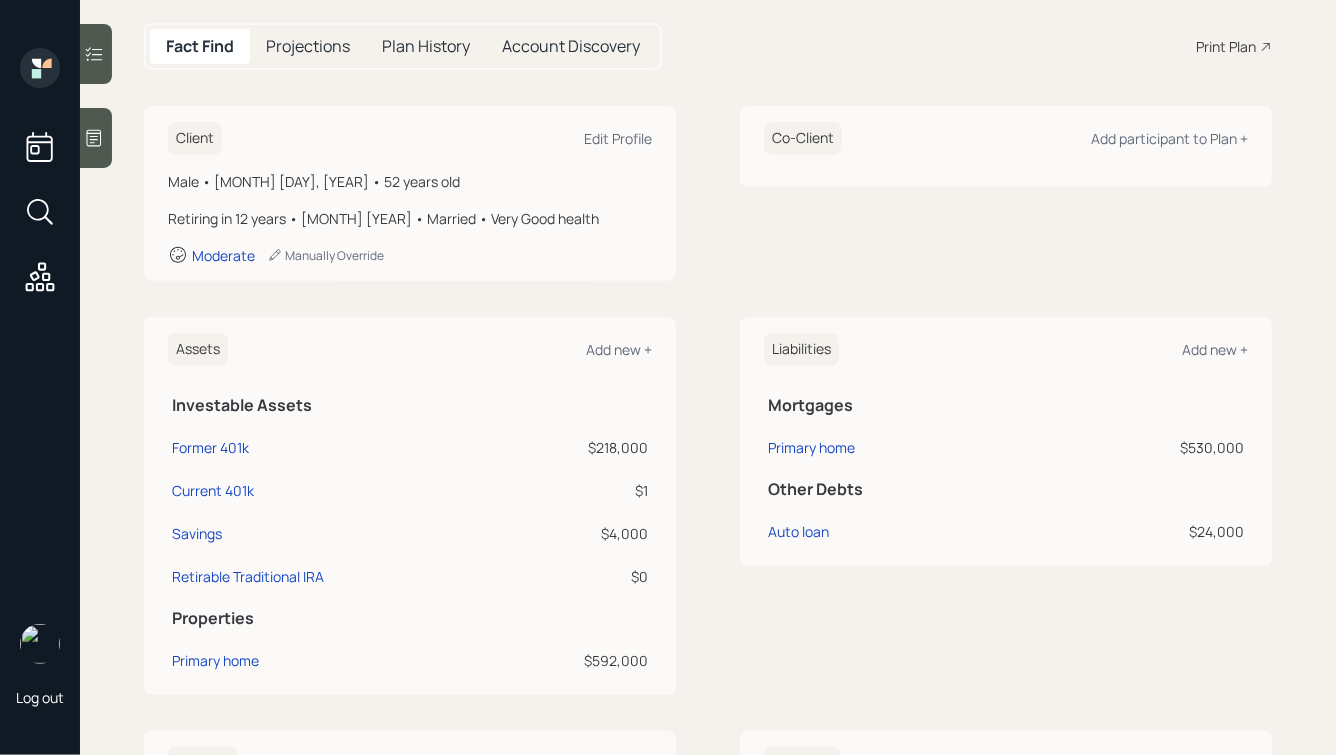 scroll, scrollTop: 0, scrollLeft: 0, axis: both 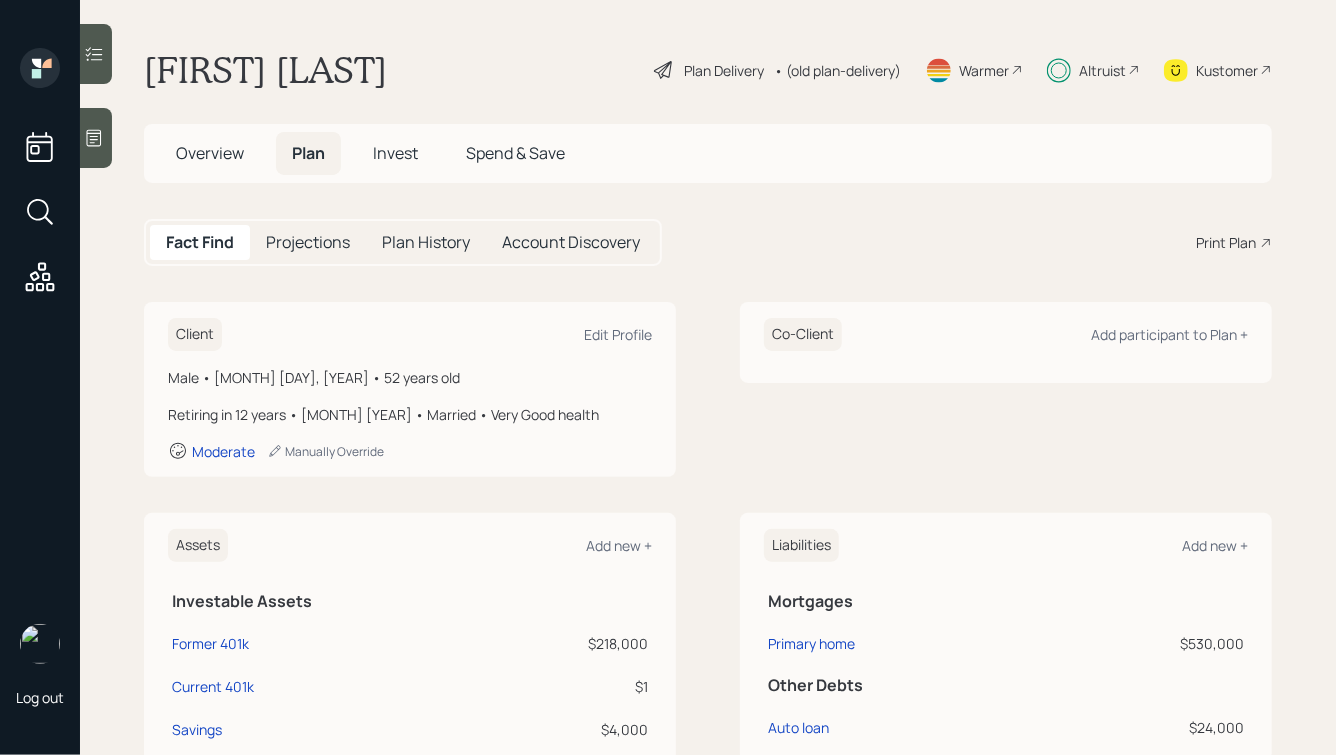 click on "Invest" at bounding box center (395, 153) 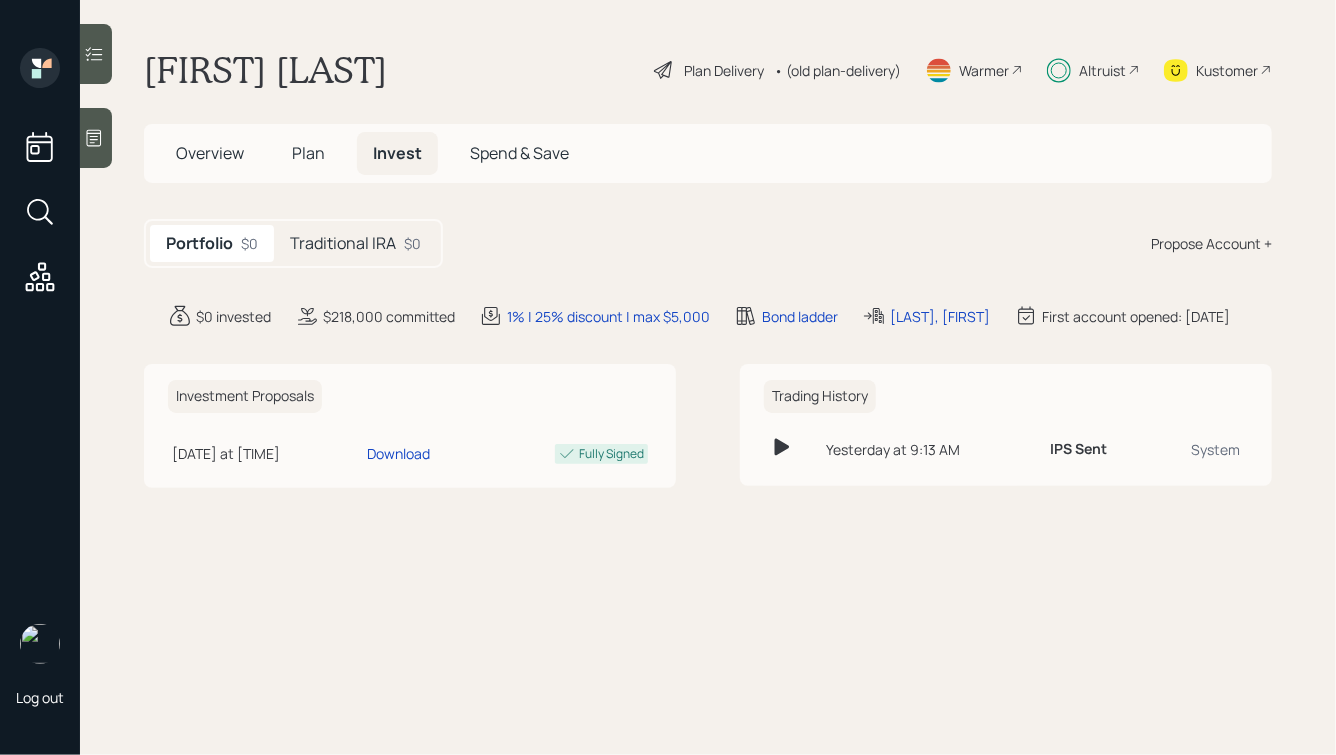 click on "Traditional IRA" at bounding box center [343, 243] 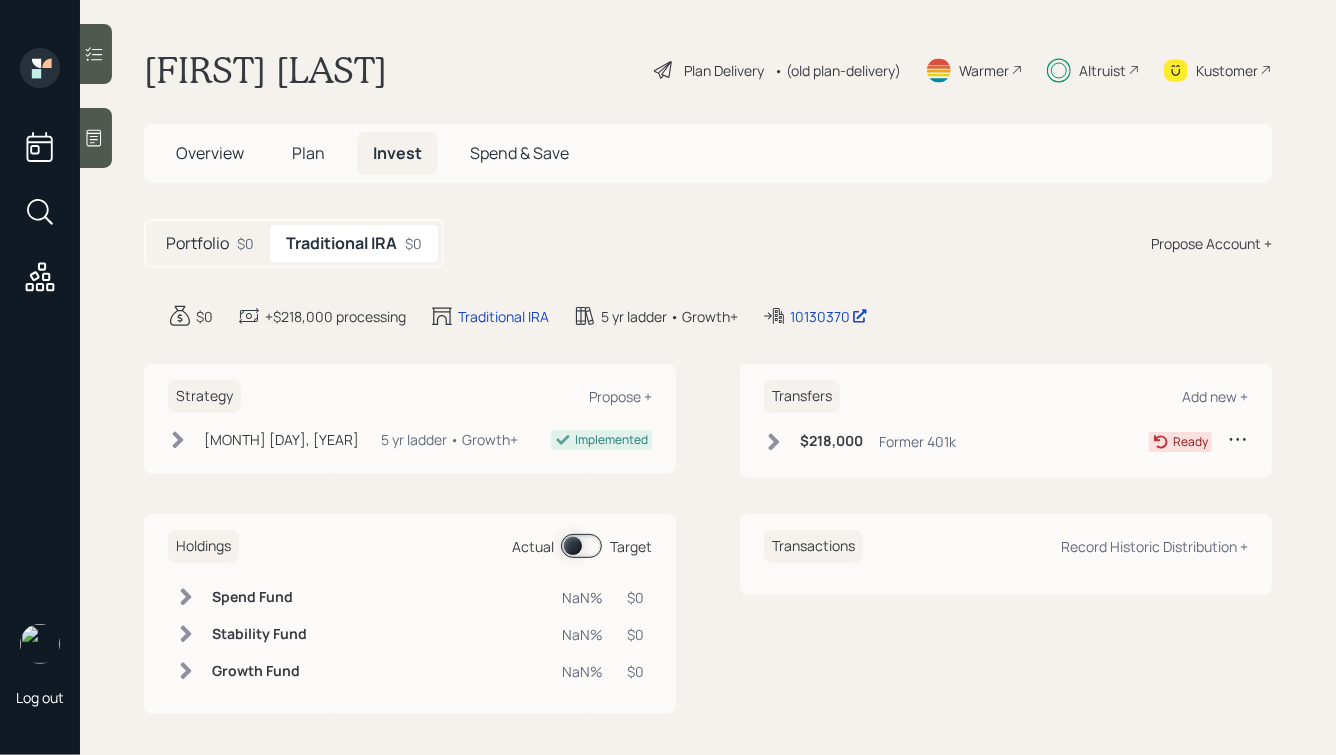 click 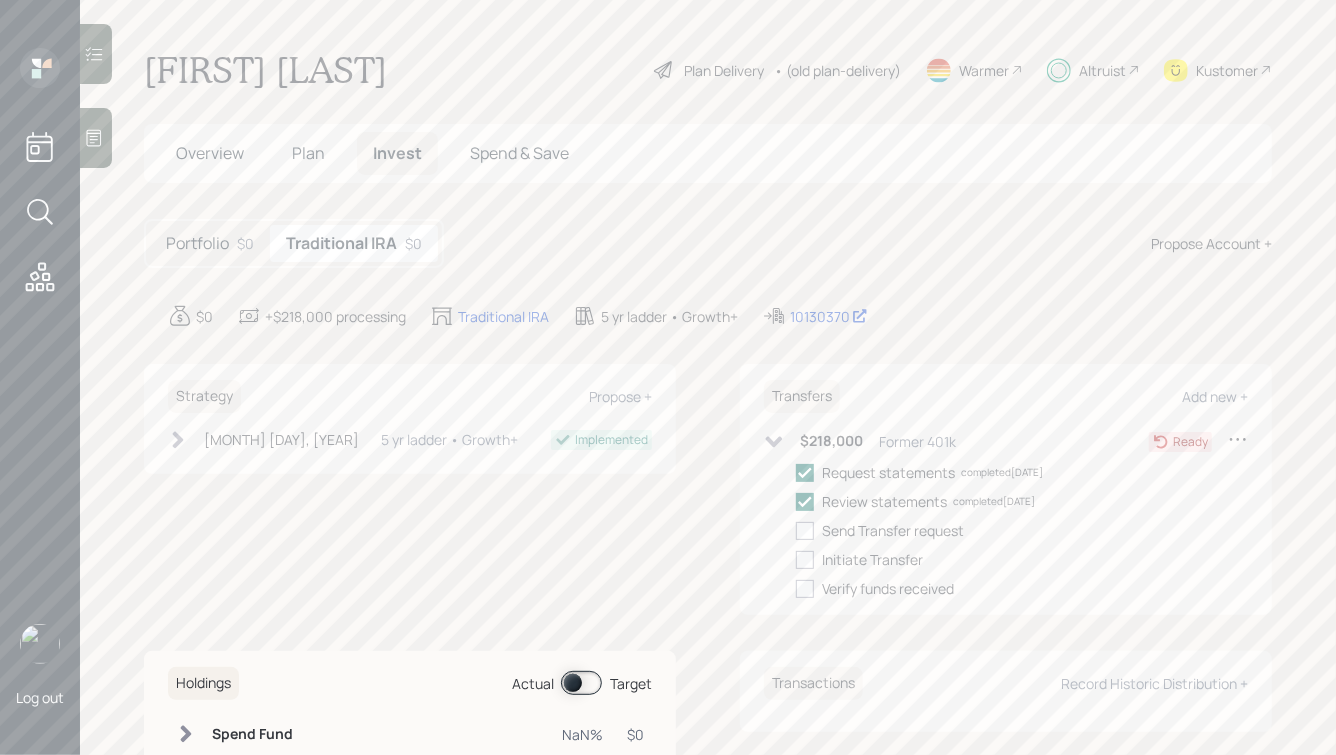click on "[FIRST] [LAST] Plan Delivery • (old plan-delivery) Warmer Altruist Kustomer" at bounding box center [708, 70] 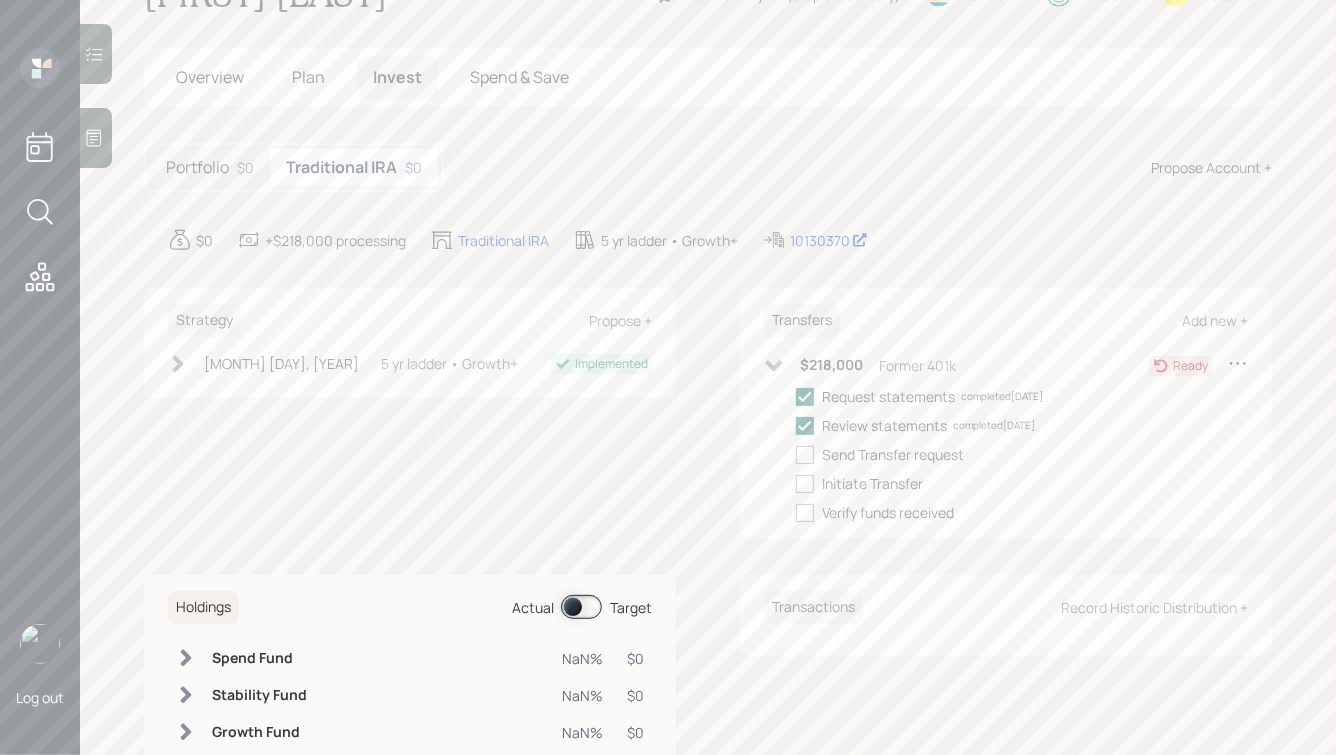 scroll, scrollTop: 83, scrollLeft: 0, axis: vertical 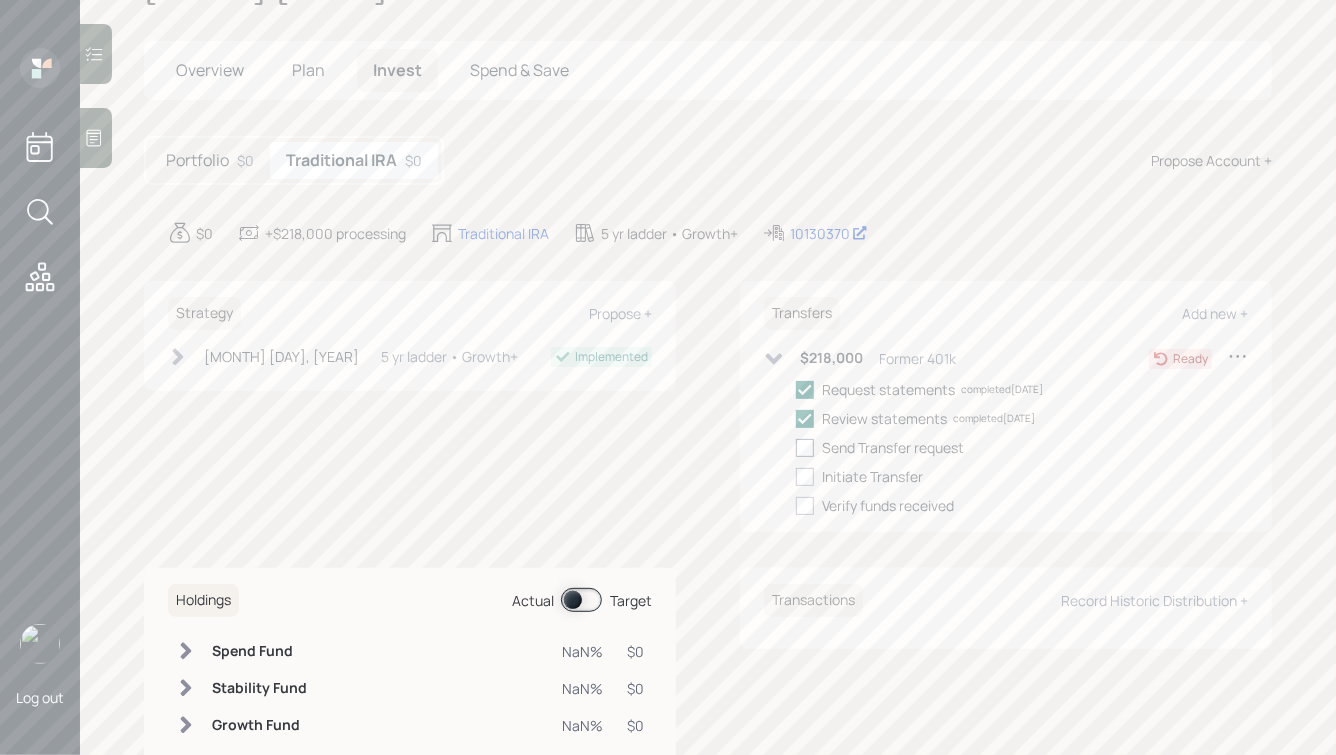 click at bounding box center (805, 448) 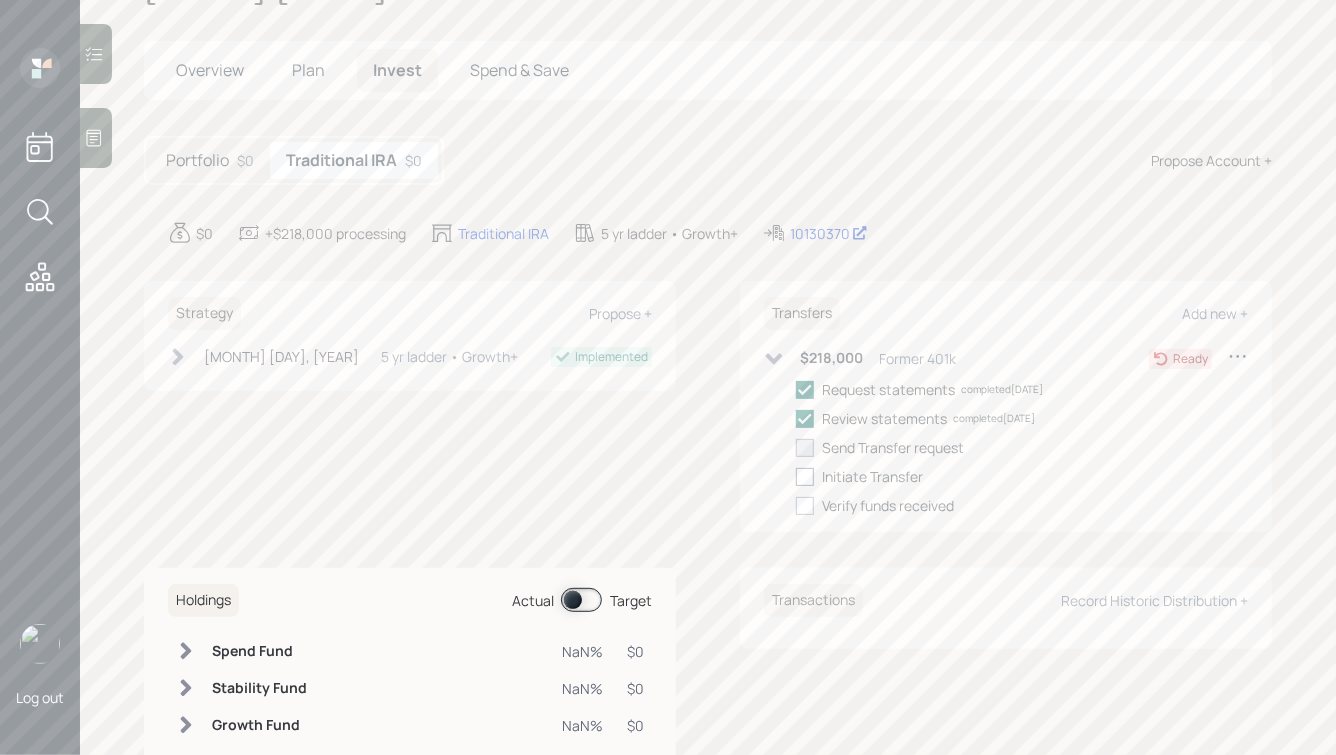 checkbox on "true" 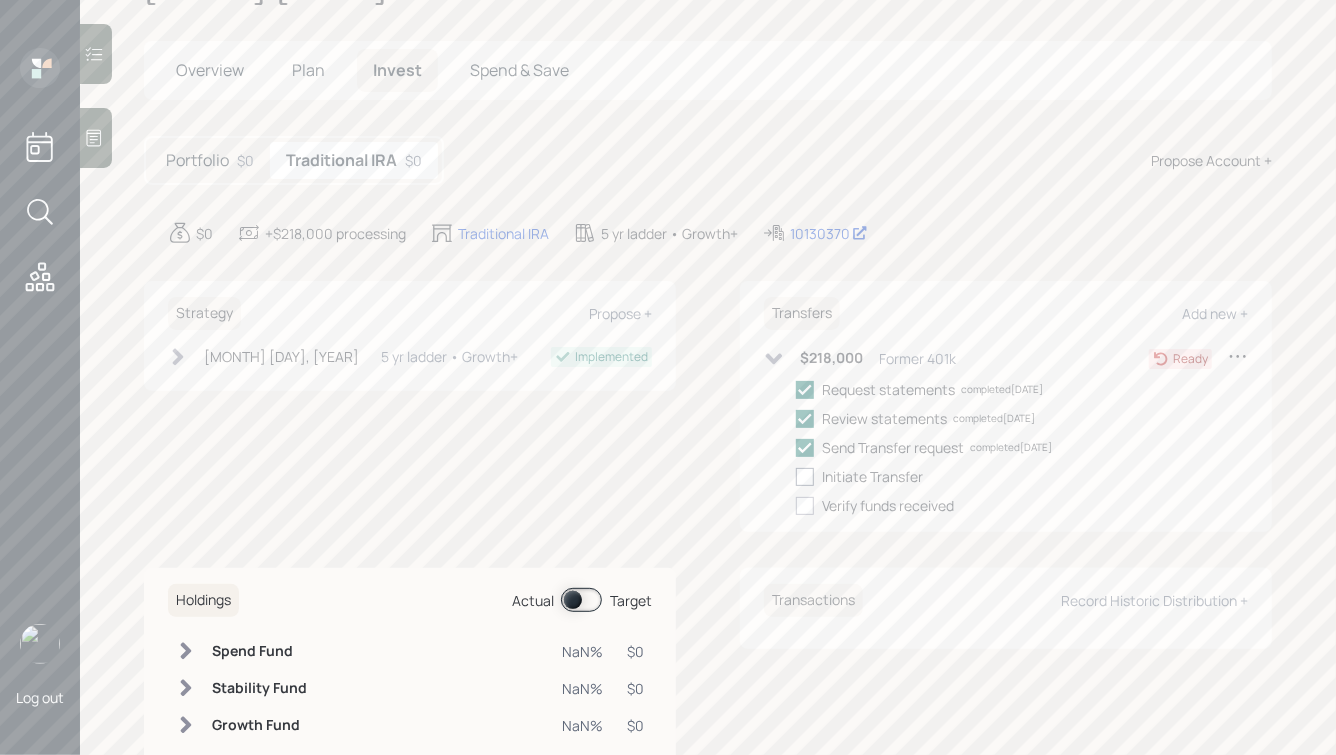 click at bounding box center [805, 477] 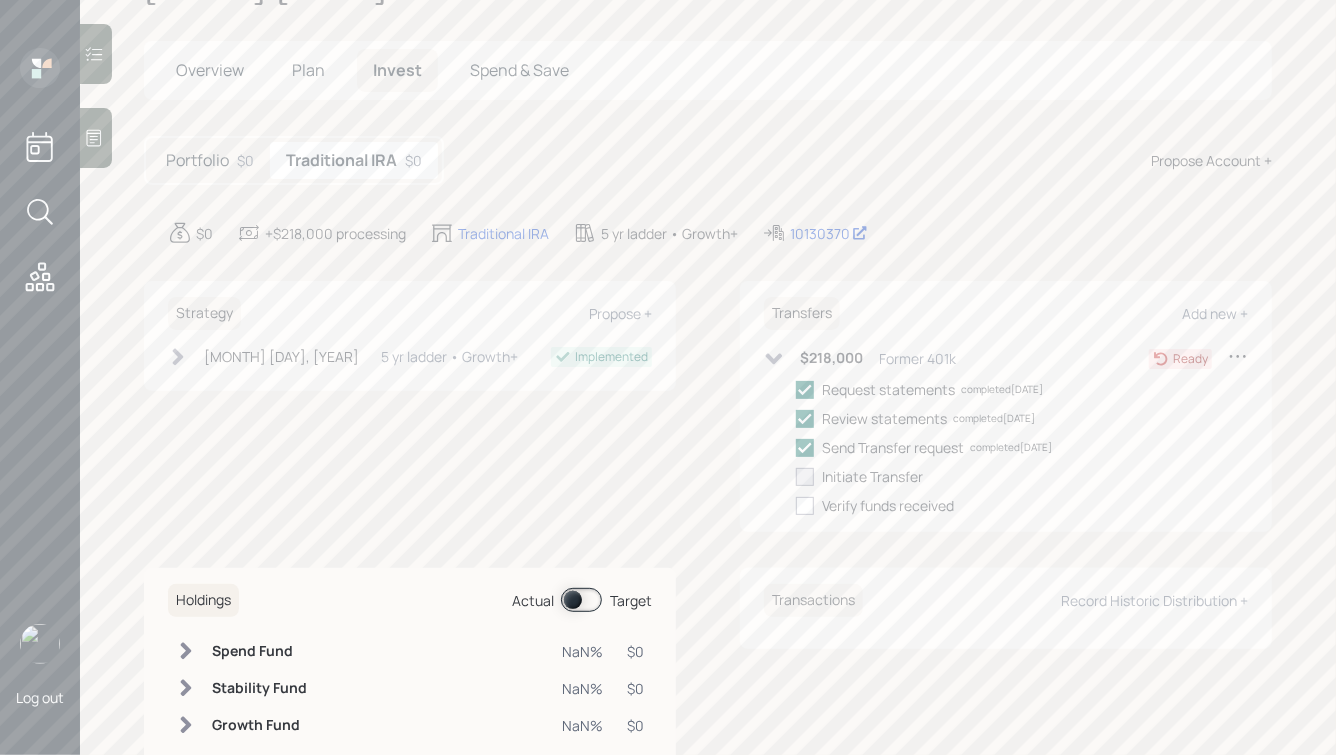 checkbox on "true" 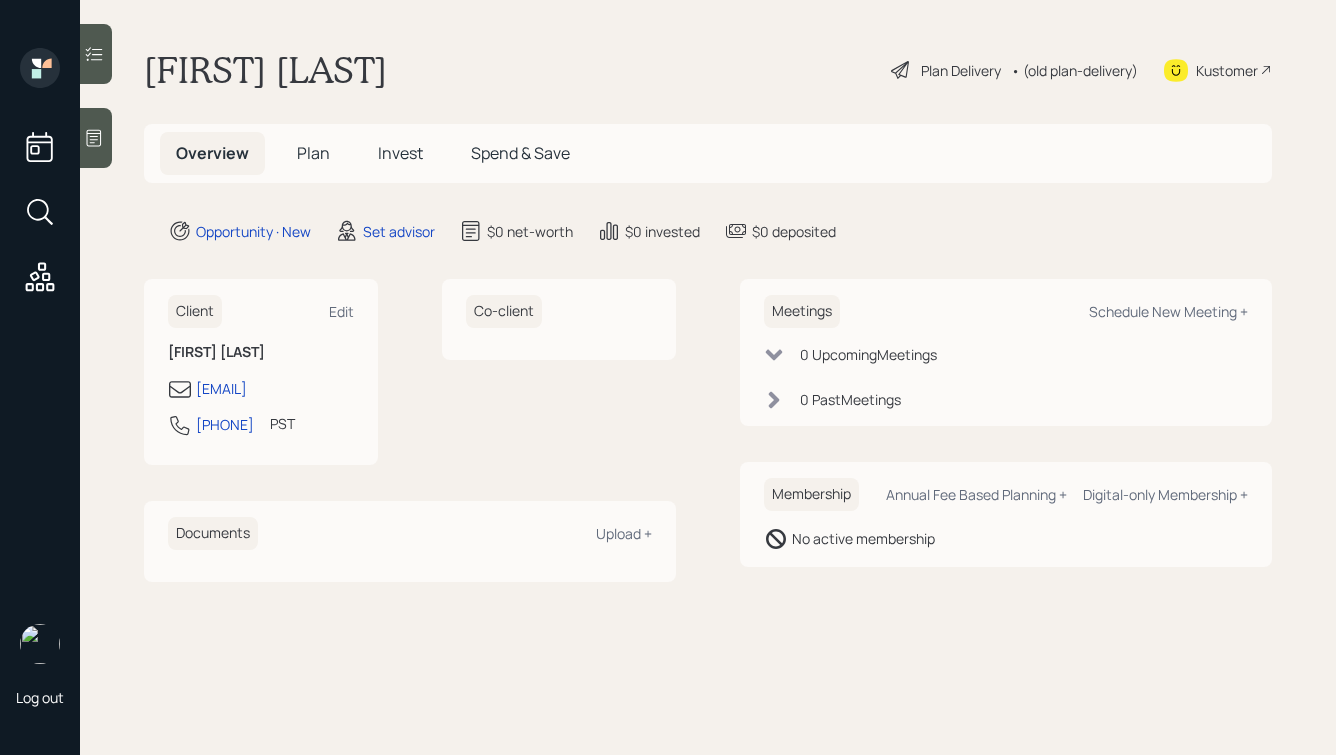 scroll, scrollTop: 0, scrollLeft: 0, axis: both 